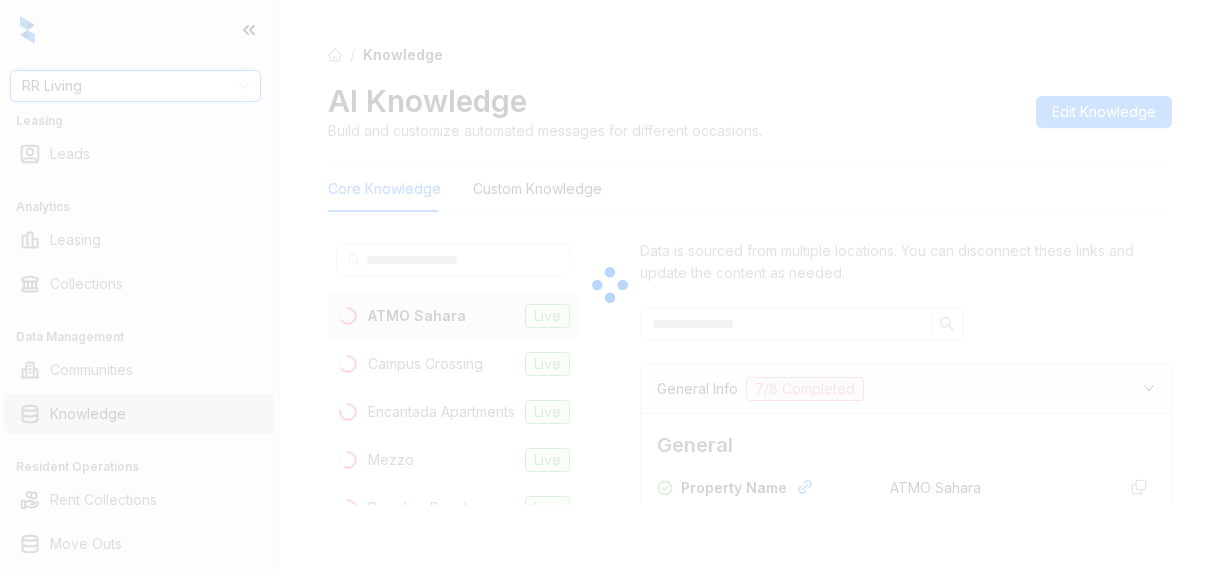 scroll, scrollTop: 0, scrollLeft: 0, axis: both 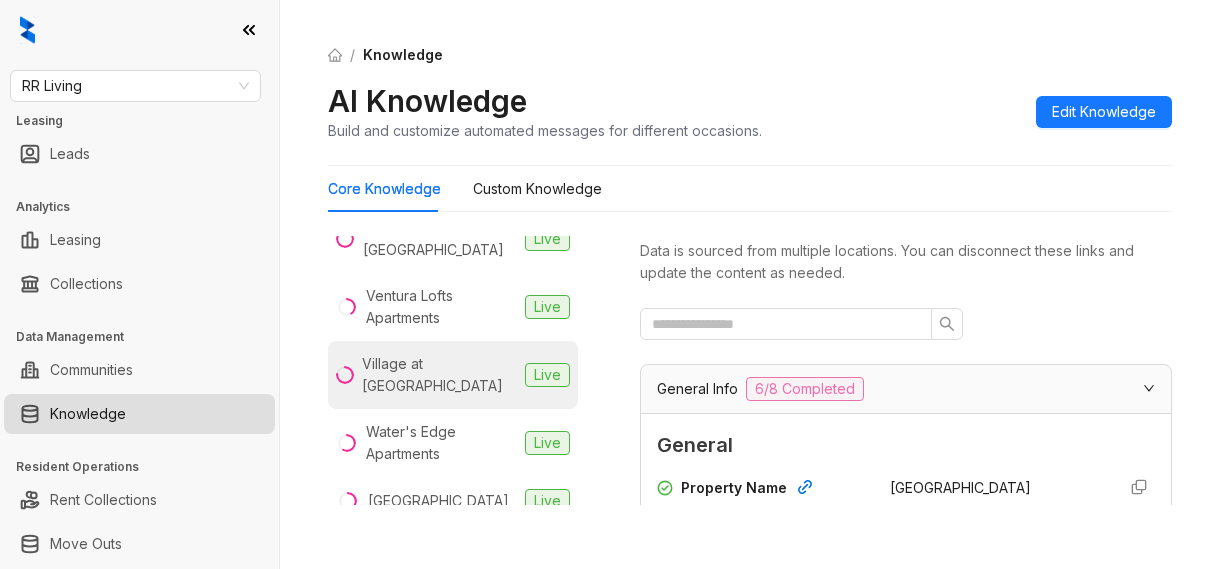 click on "Village at Mill Creek" at bounding box center (439, 375) 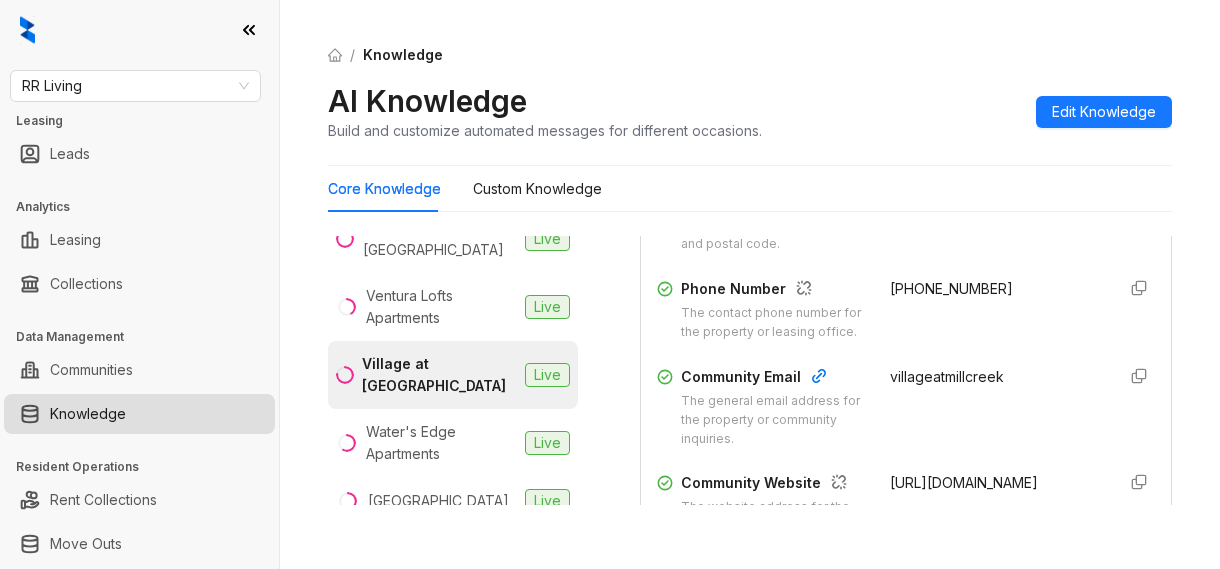 scroll, scrollTop: 600, scrollLeft: 0, axis: vertical 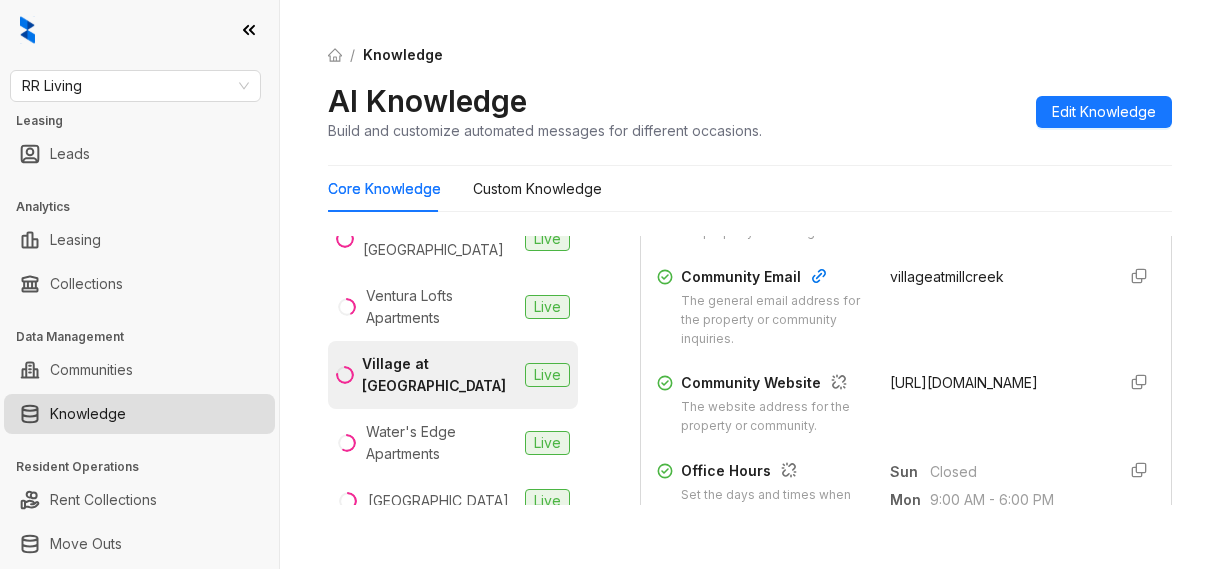 click on "villageatmillcreek" at bounding box center (947, 276) 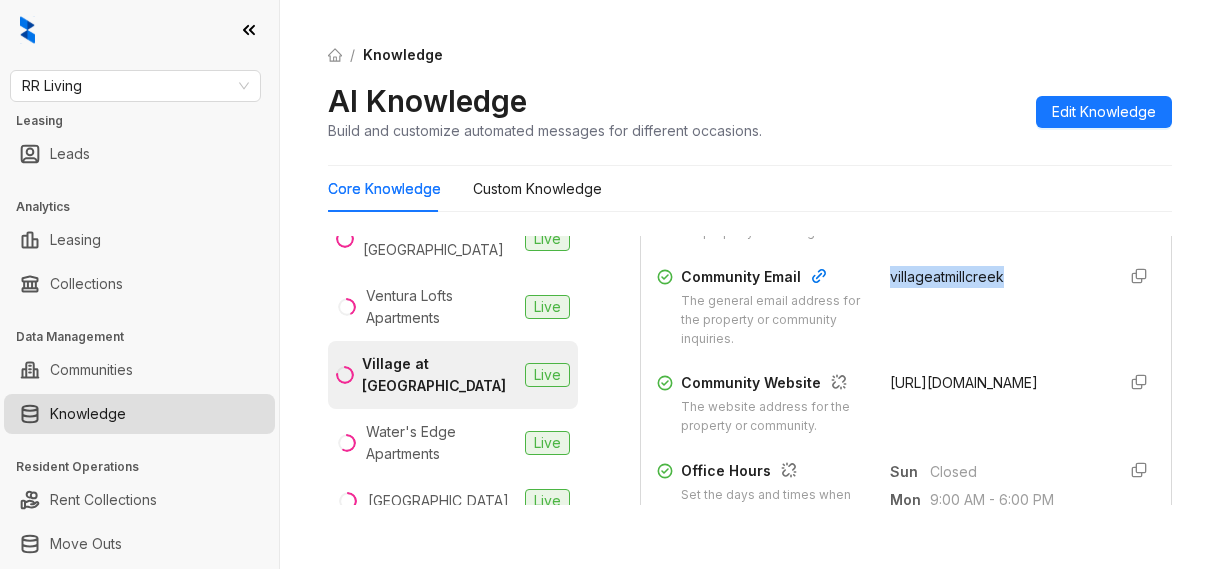 drag, startPoint x: 926, startPoint y: 293, endPoint x: 940, endPoint y: 293, distance: 14 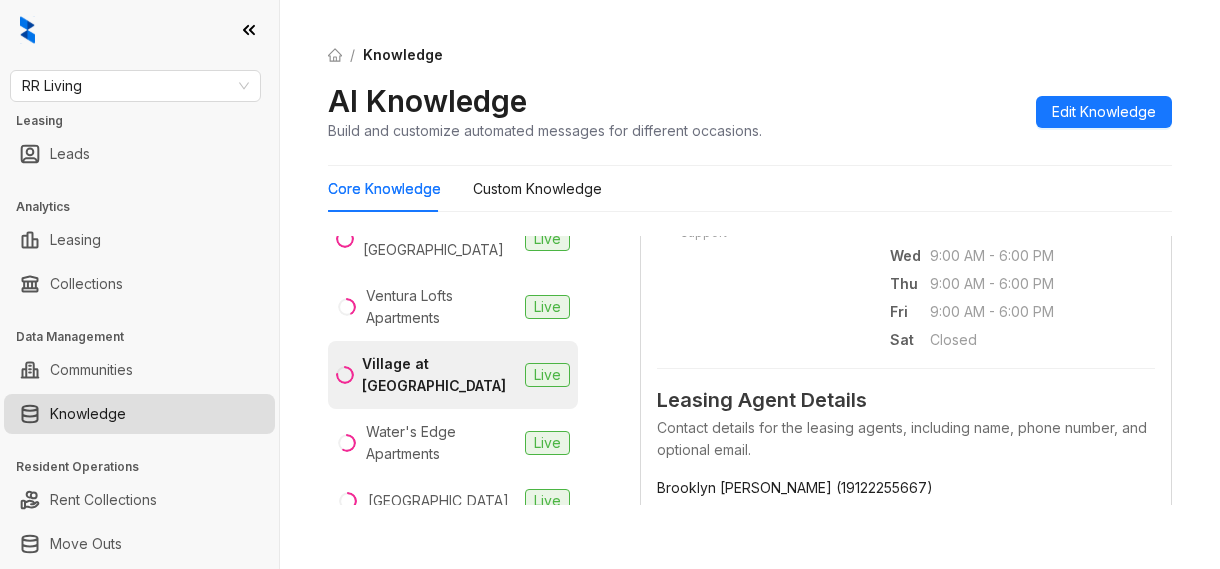 scroll, scrollTop: 600, scrollLeft: 0, axis: vertical 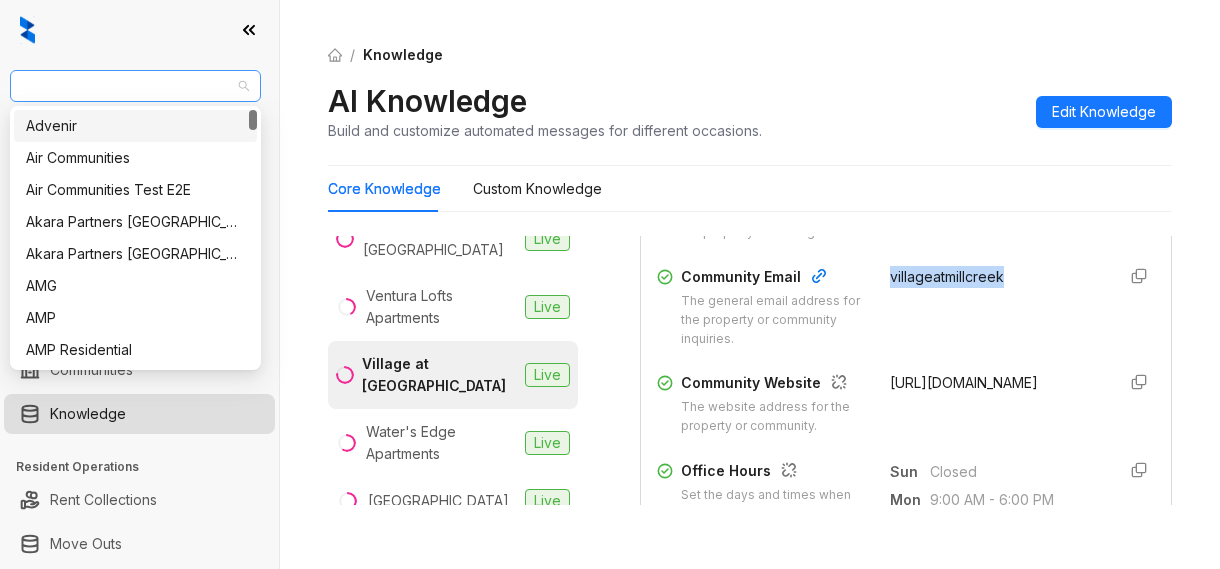 click on "RR Living" at bounding box center [135, 86] 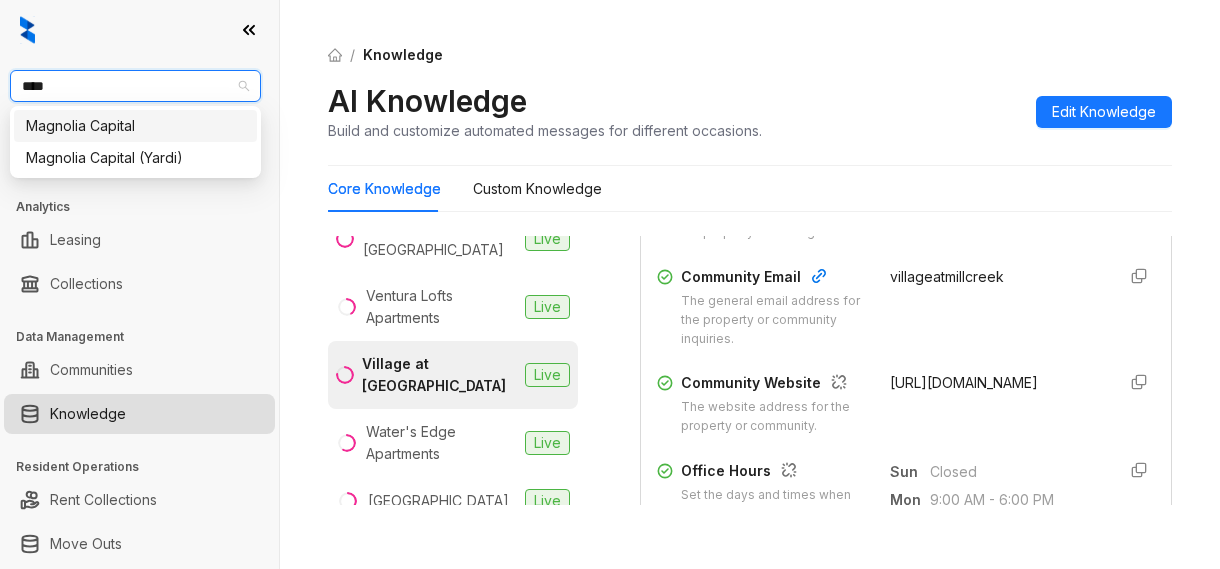 type on "*****" 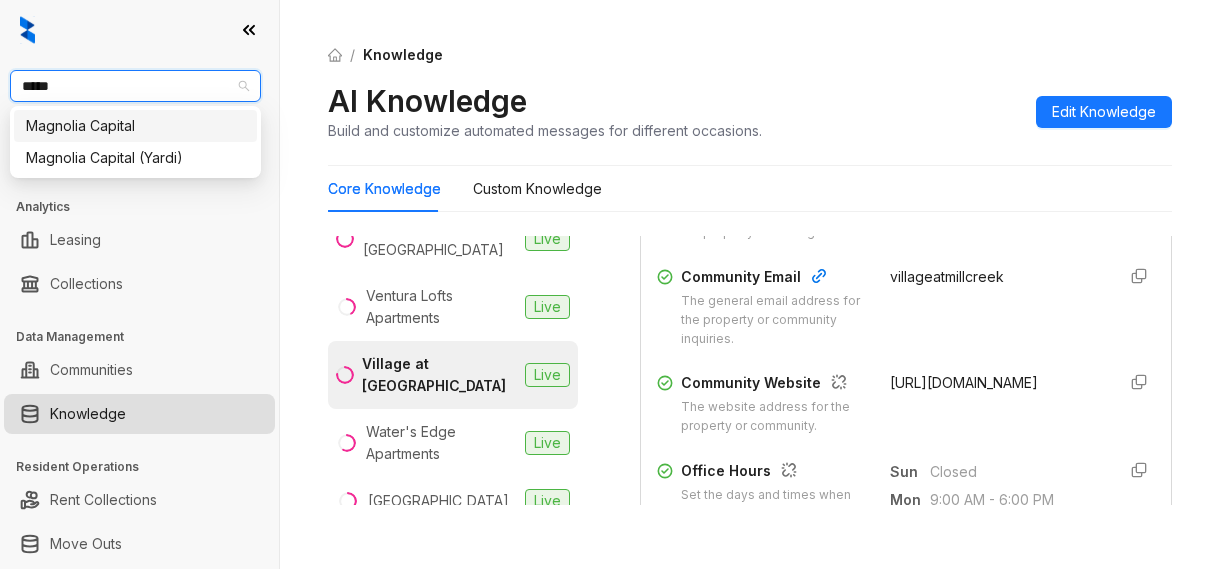 click on "Magnolia Capital" at bounding box center [135, 126] 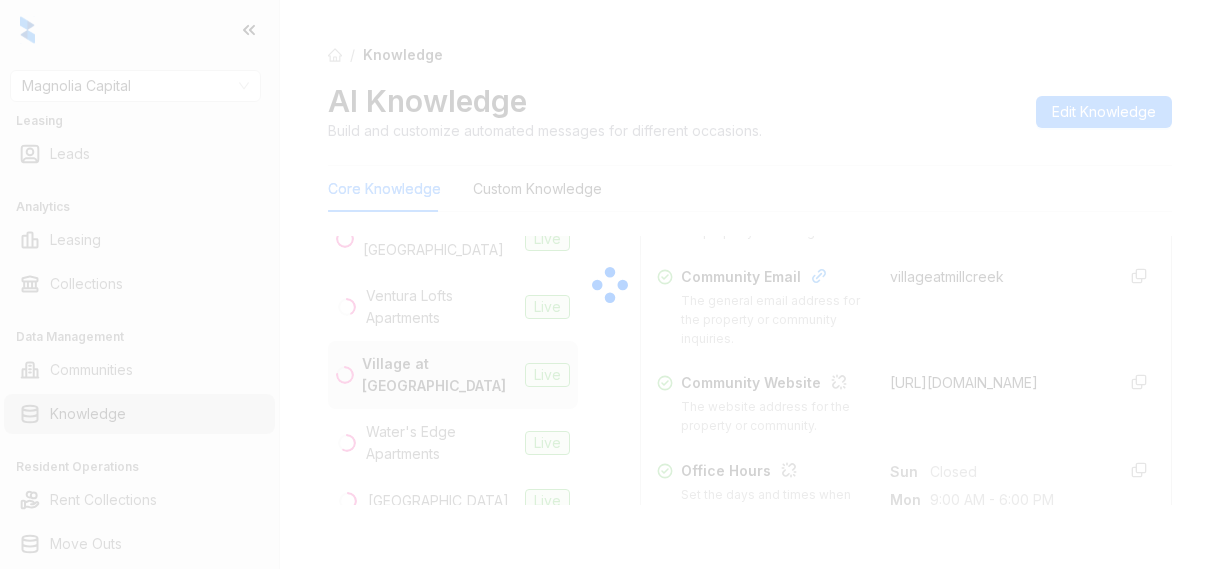 click at bounding box center (610, 284) 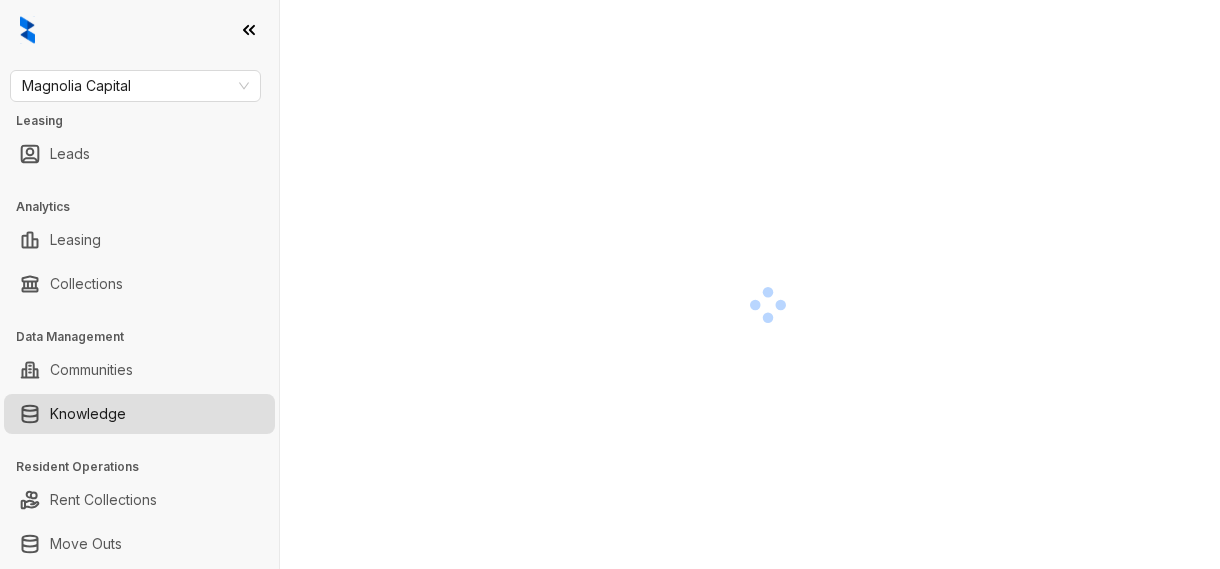 scroll, scrollTop: 0, scrollLeft: 0, axis: both 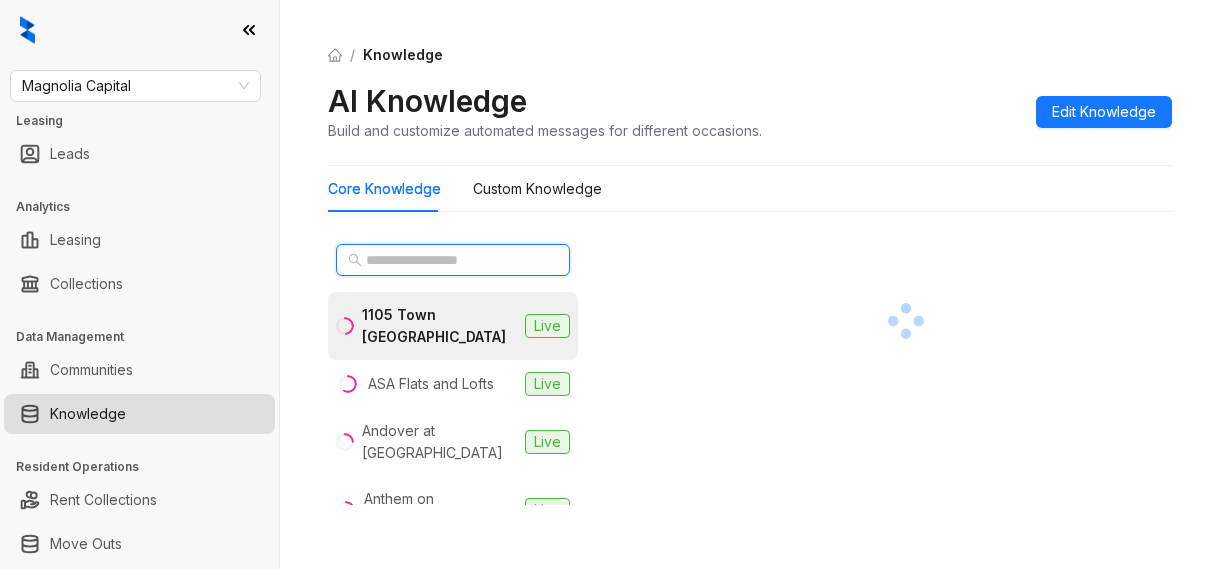 click at bounding box center [454, 260] 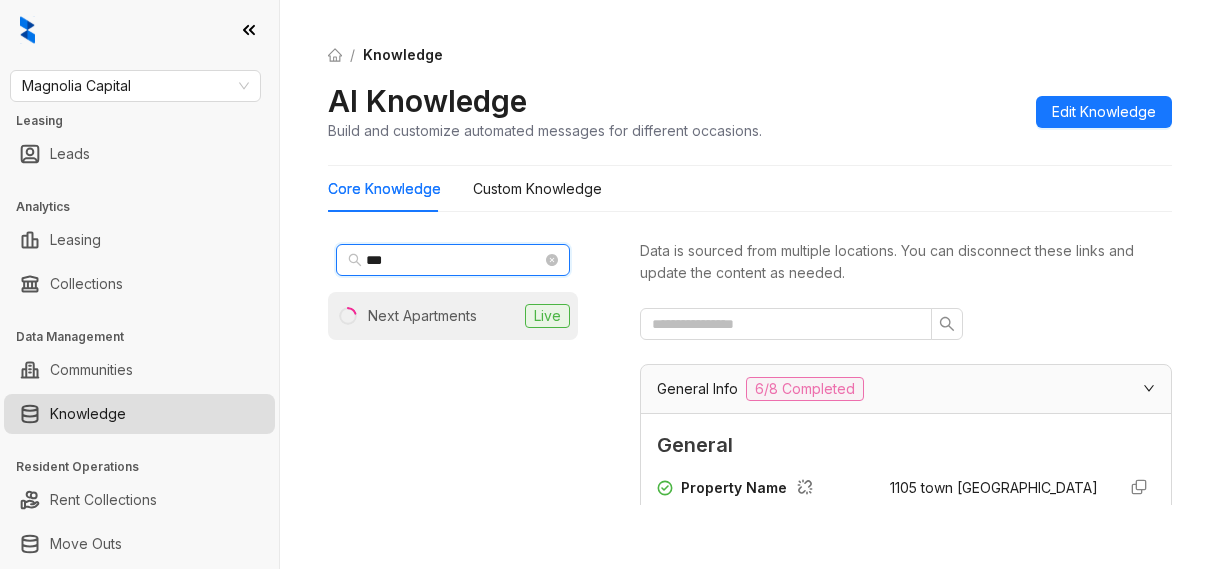 type on "***" 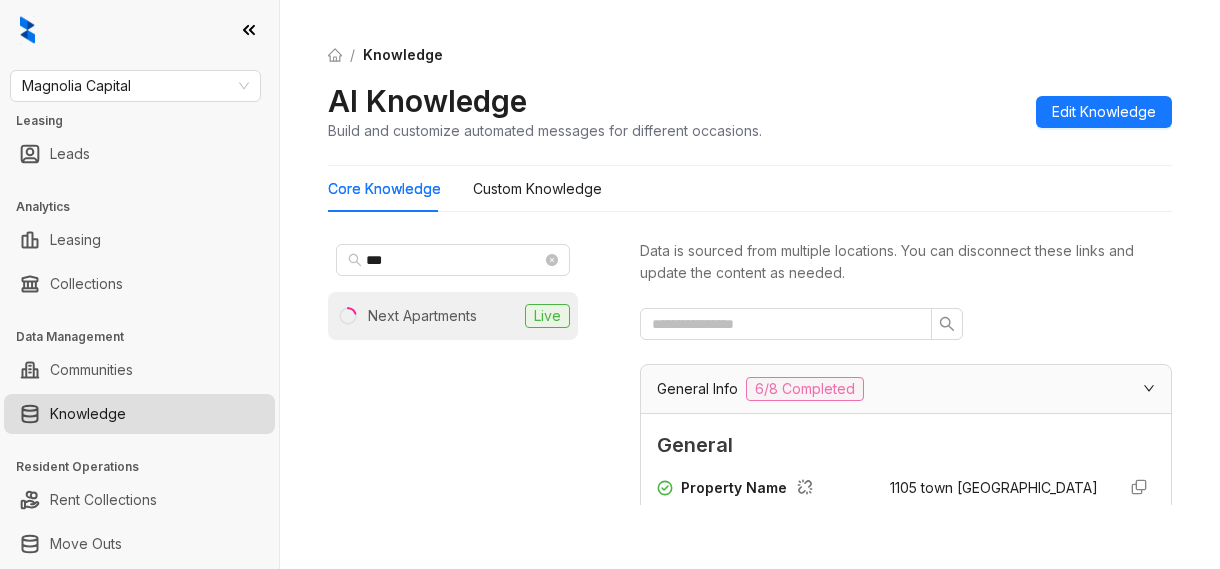 click on "Next Apartments Live" at bounding box center [453, 316] 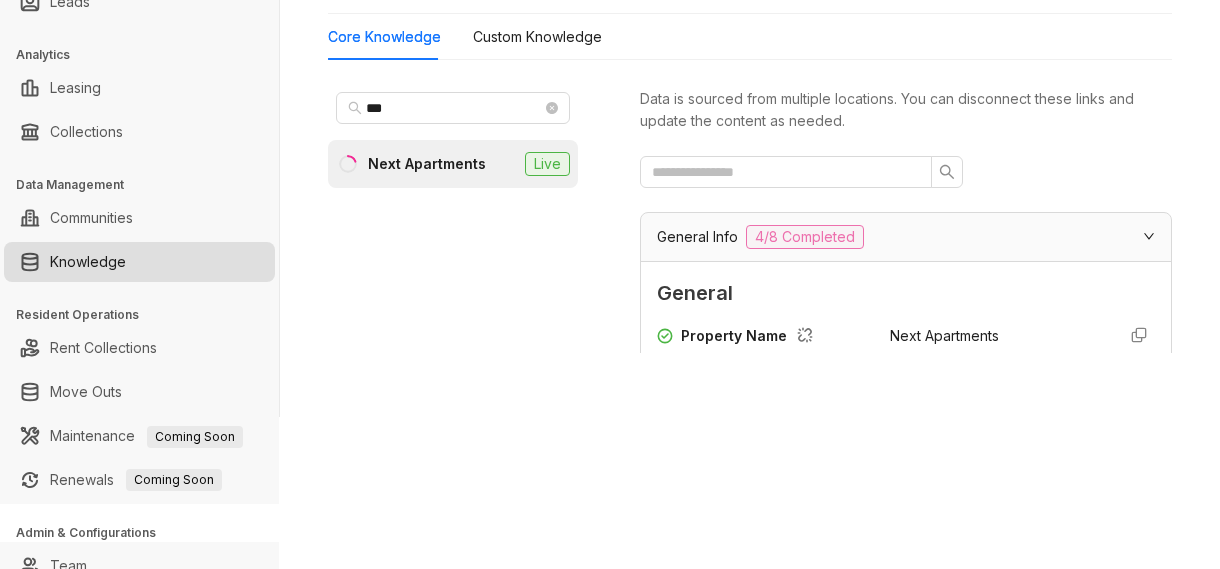 scroll, scrollTop: 167, scrollLeft: 0, axis: vertical 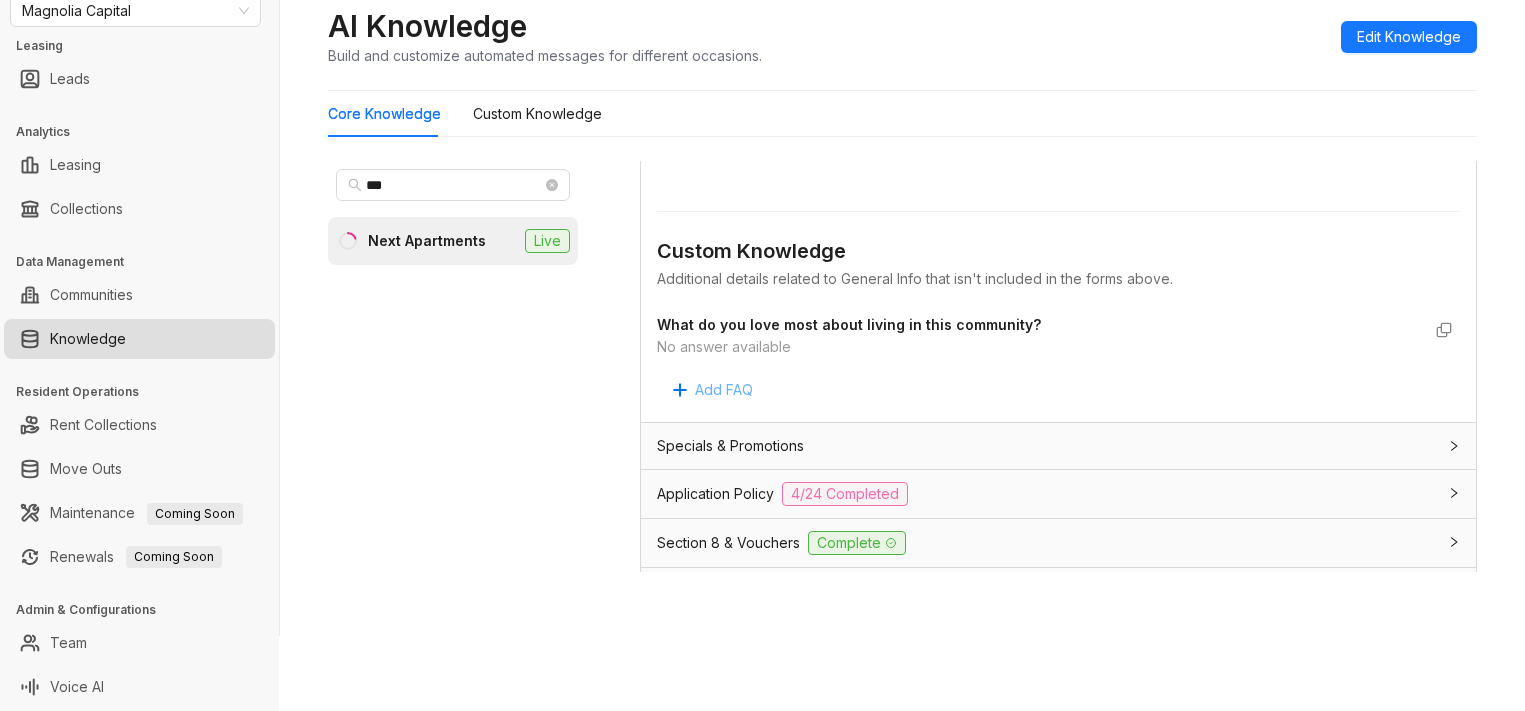 drag, startPoint x: 1158, startPoint y: 0, endPoint x: 673, endPoint y: 398, distance: 627.3986 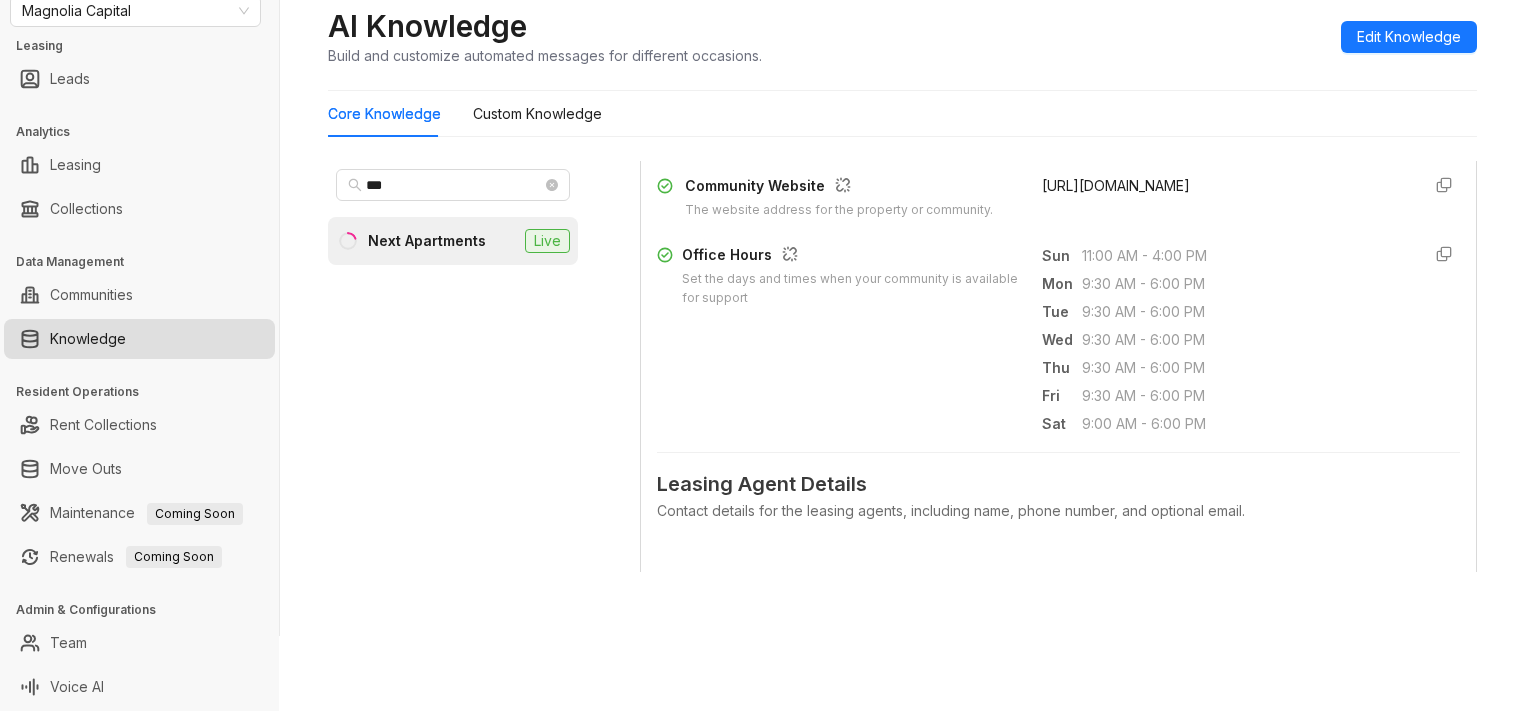 scroll, scrollTop: 375, scrollLeft: 0, axis: vertical 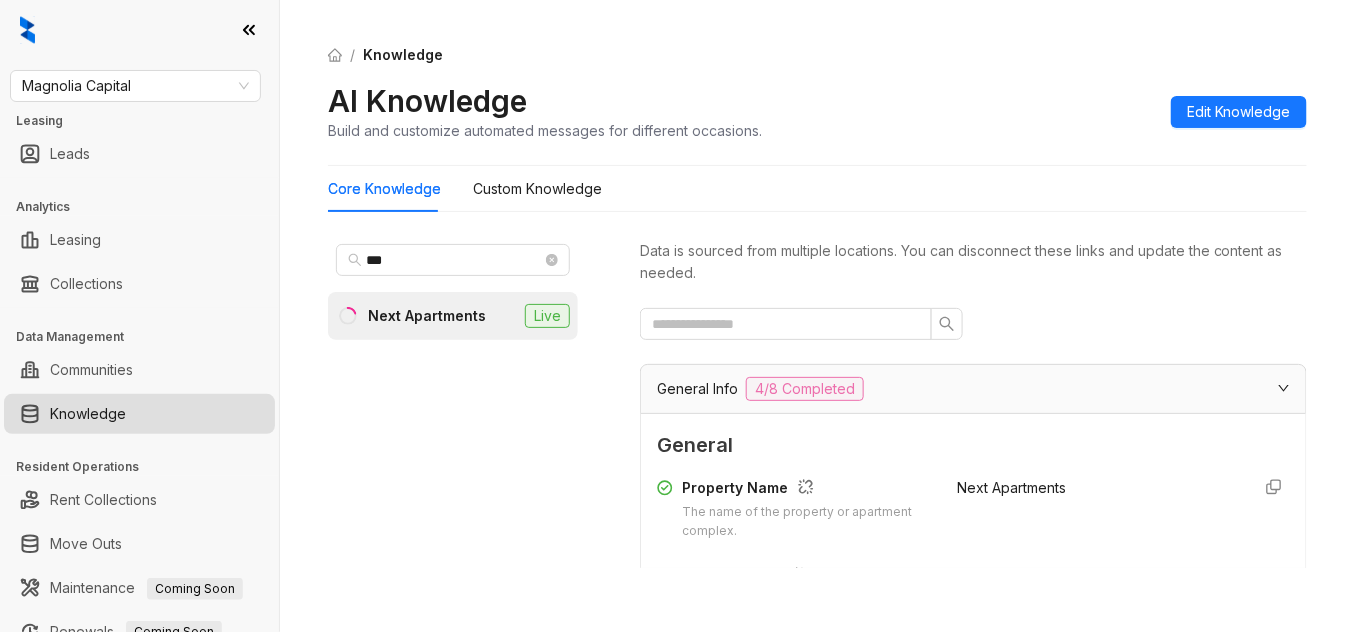 drag, startPoint x: 1343, startPoint y: 2, endPoint x: 832, endPoint y: 73, distance: 515.90894 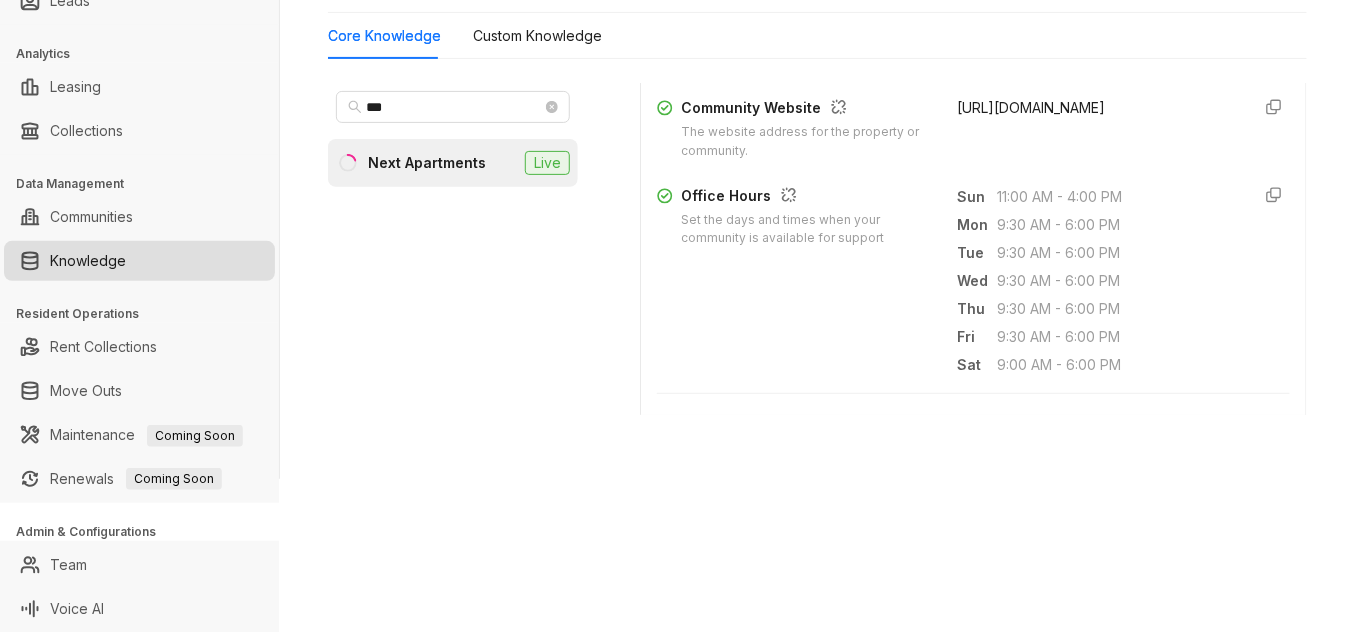scroll, scrollTop: 1444, scrollLeft: 0, axis: vertical 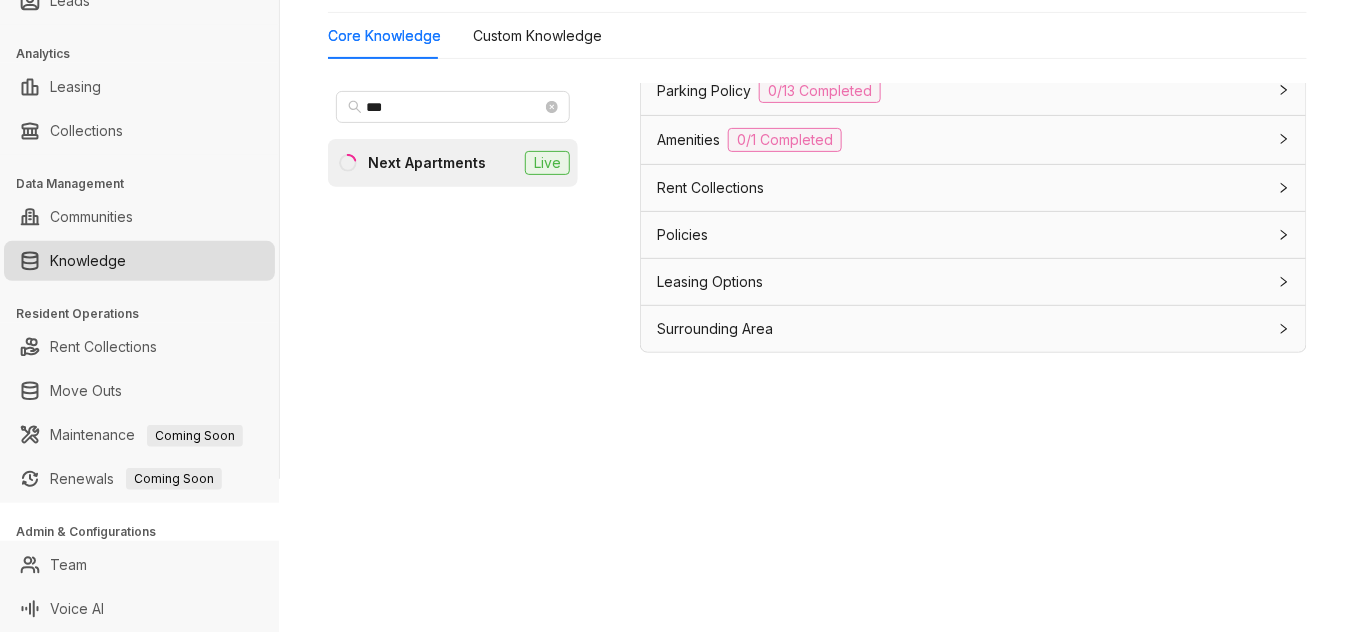 click on "Rent Collections" at bounding box center (961, 188) 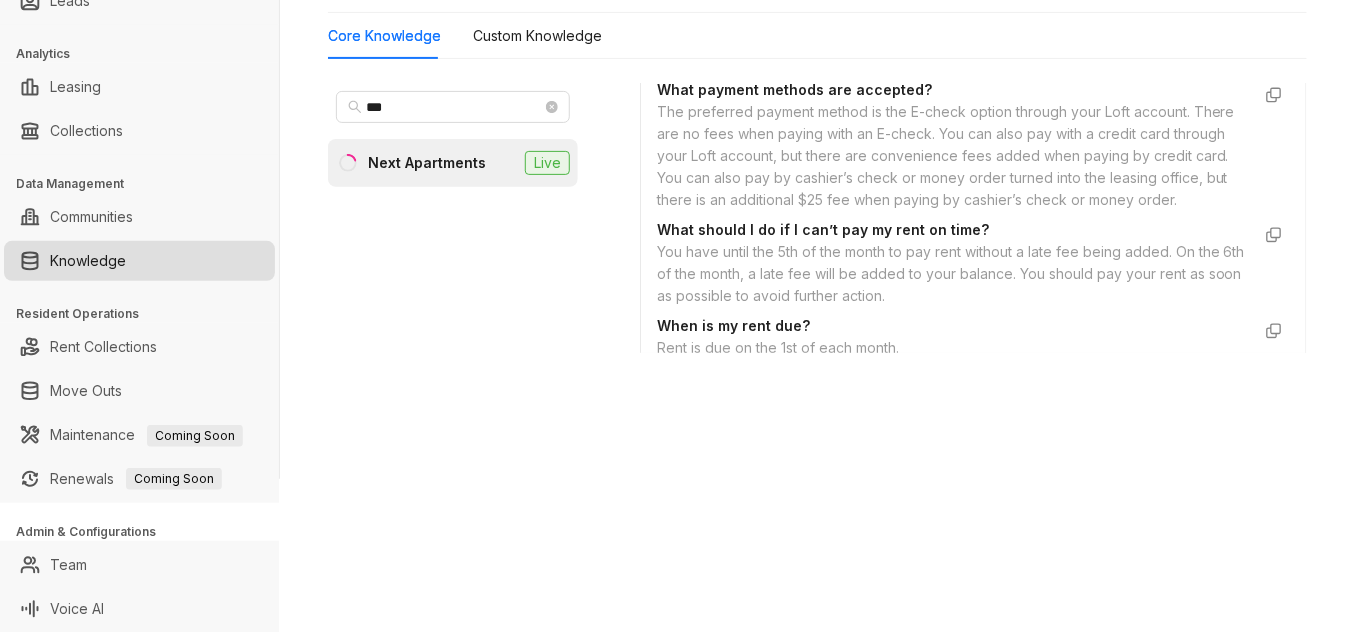 scroll, scrollTop: 3258, scrollLeft: 0, axis: vertical 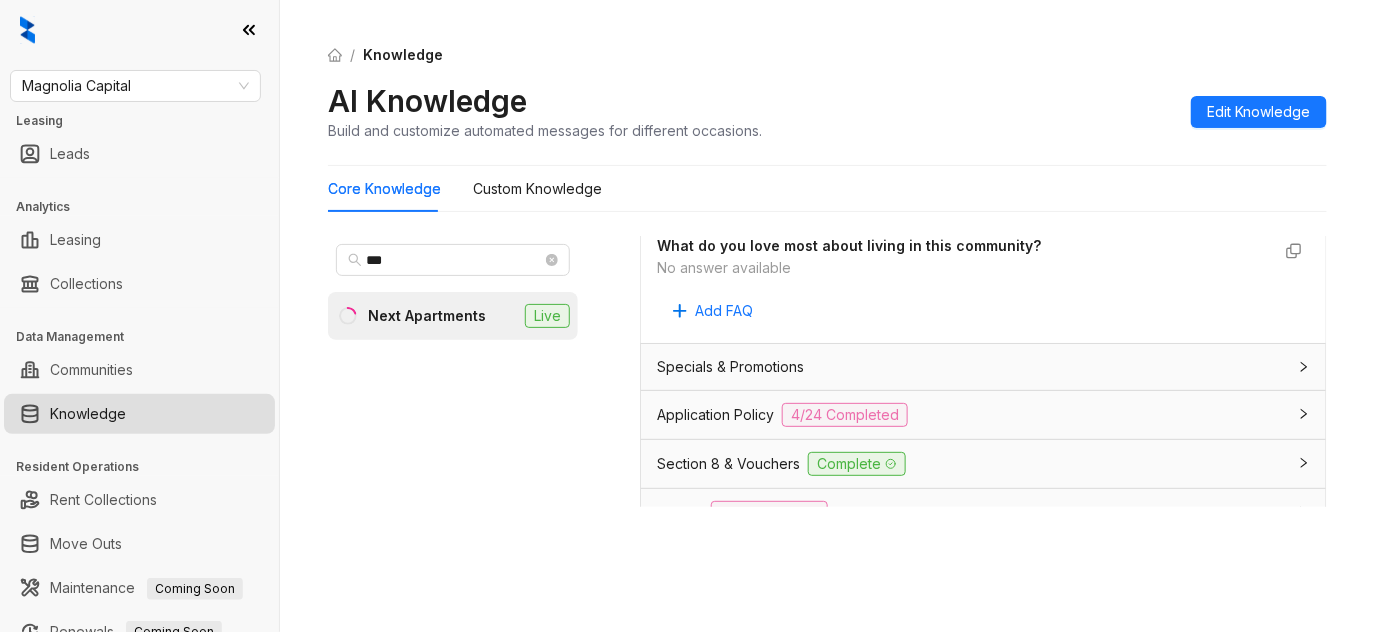 click on "/  Knowledge AI Knowledge Build and customize automated messages for different occasions. Edit Knowledge Core Knowledge Custom Knowledge *** Next Apartments Live Data is sourced from multiple locations. You can disconnect these links and update the content as needed. General Info 4/8 Completed General Property Name The name of the property or apartment complex. Next Apartments Property Type The type of property, such as apartment, condo, or townhouse. Not Specified Address The physical address of the property, including city, state, and postal code. [STREET_ADDRESS][PHONE_NUMBER] Phone Number The contact phone number for the property or leasing office. Not Specified Community Email The general email address for the property or community inquiries. Not Specified Community Website The website address for the property or community. [URL][DOMAIN_NAME] Office Hours Set the days and times when your community is available for support Sun 11:00 AM - 4:00 PM Mon Tue" at bounding box center (827, 316) 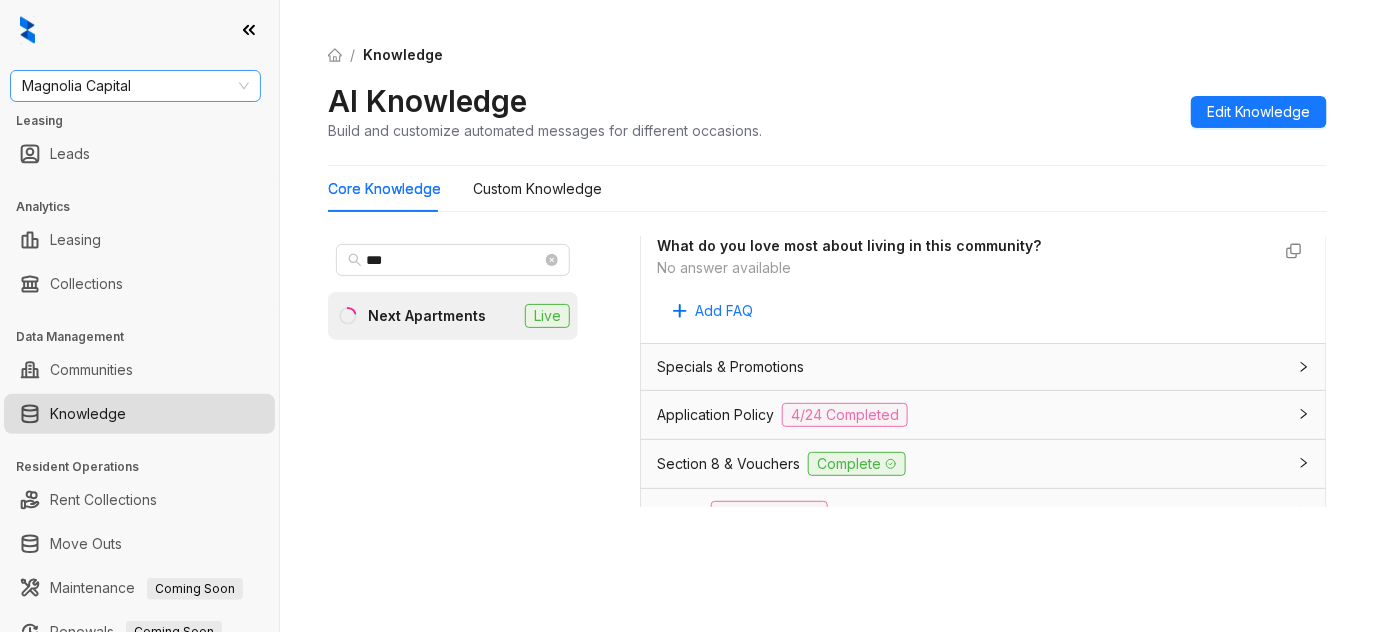 click on "Magnolia Capital" at bounding box center [135, 86] 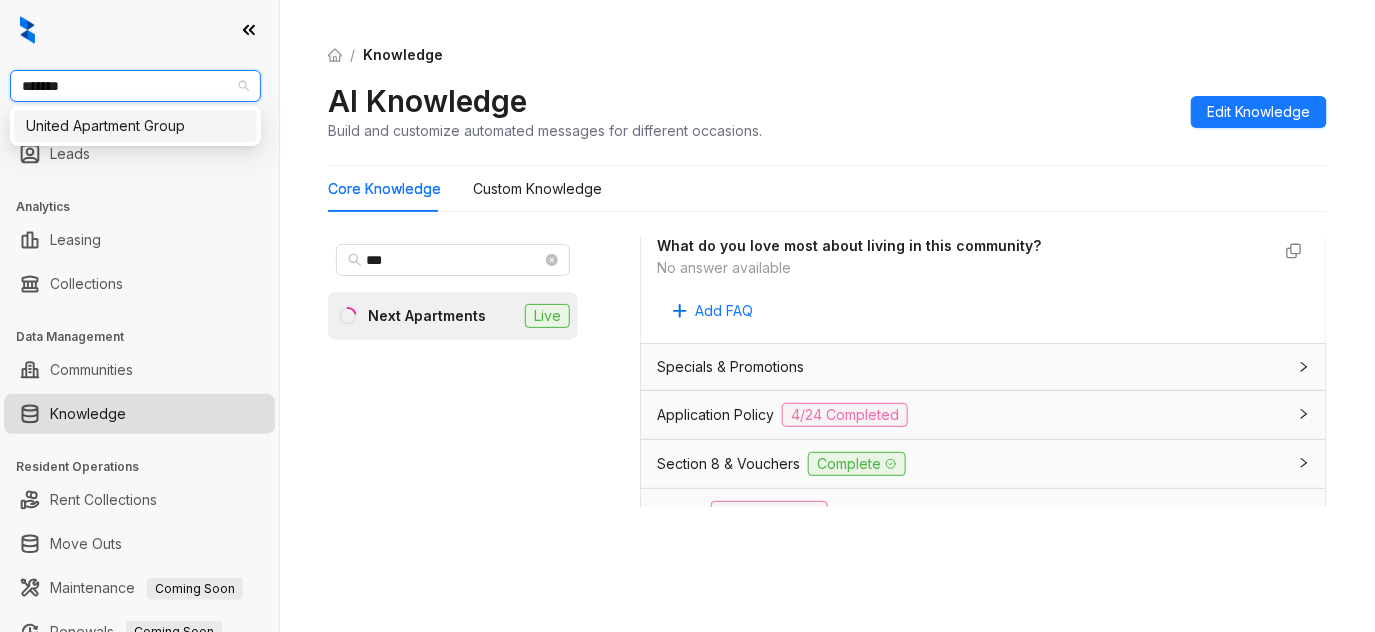 type on "********" 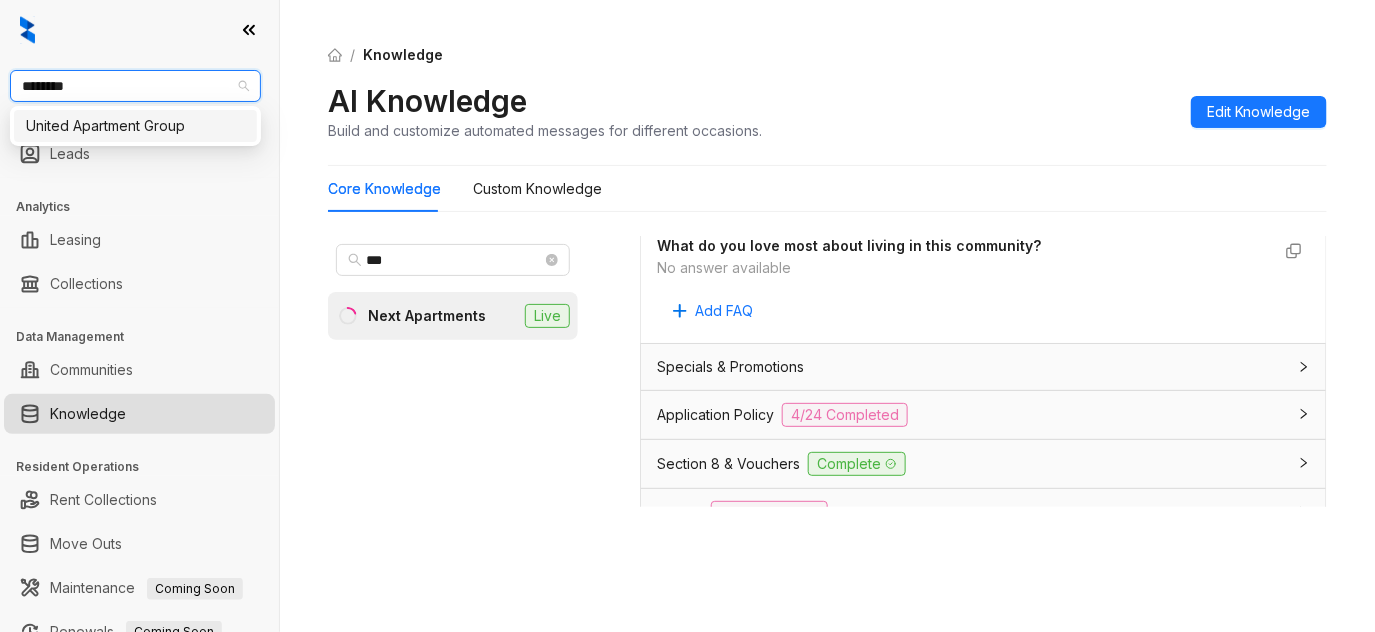 click on "United Apartment Group" at bounding box center (135, 126) 